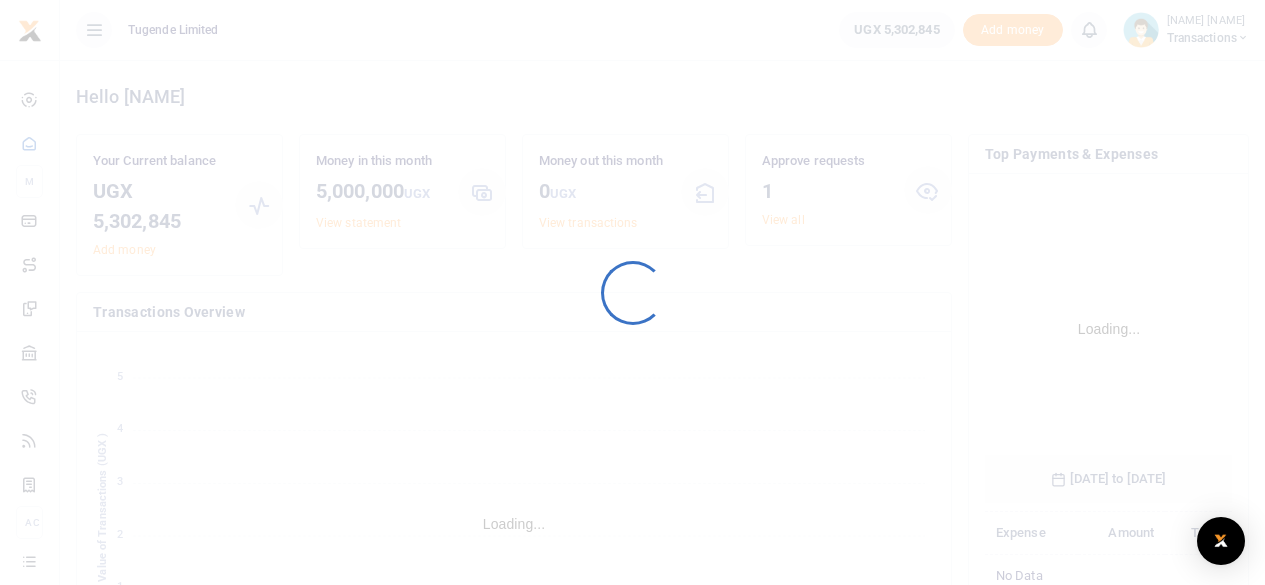 scroll, scrollTop: 0, scrollLeft: 0, axis: both 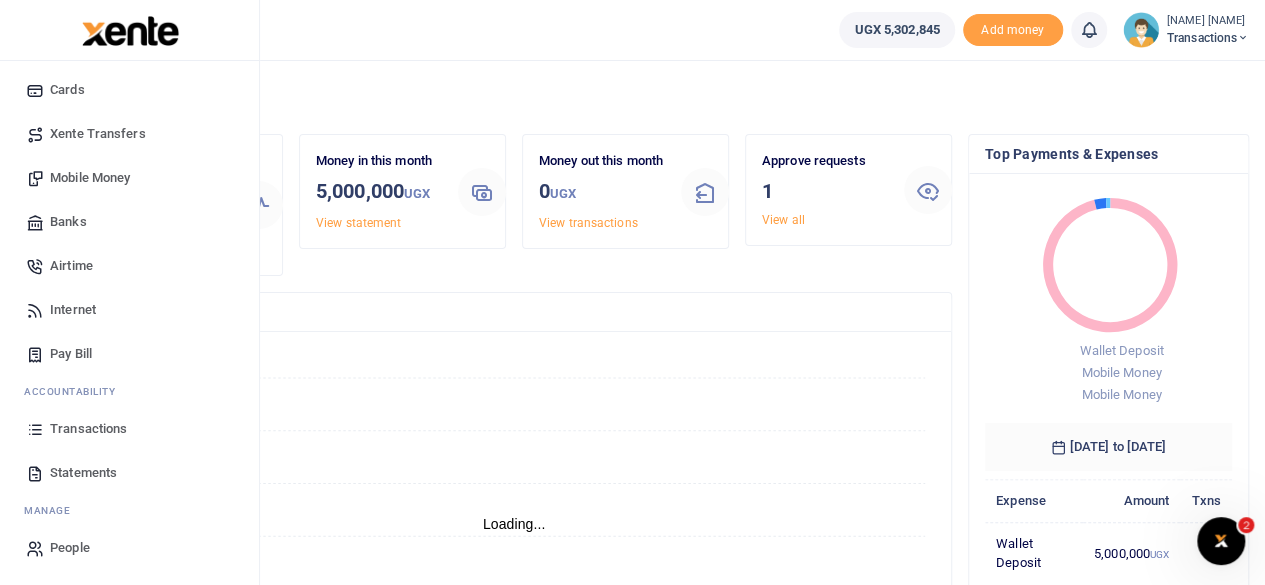 click on "Transactions" at bounding box center (88, 429) 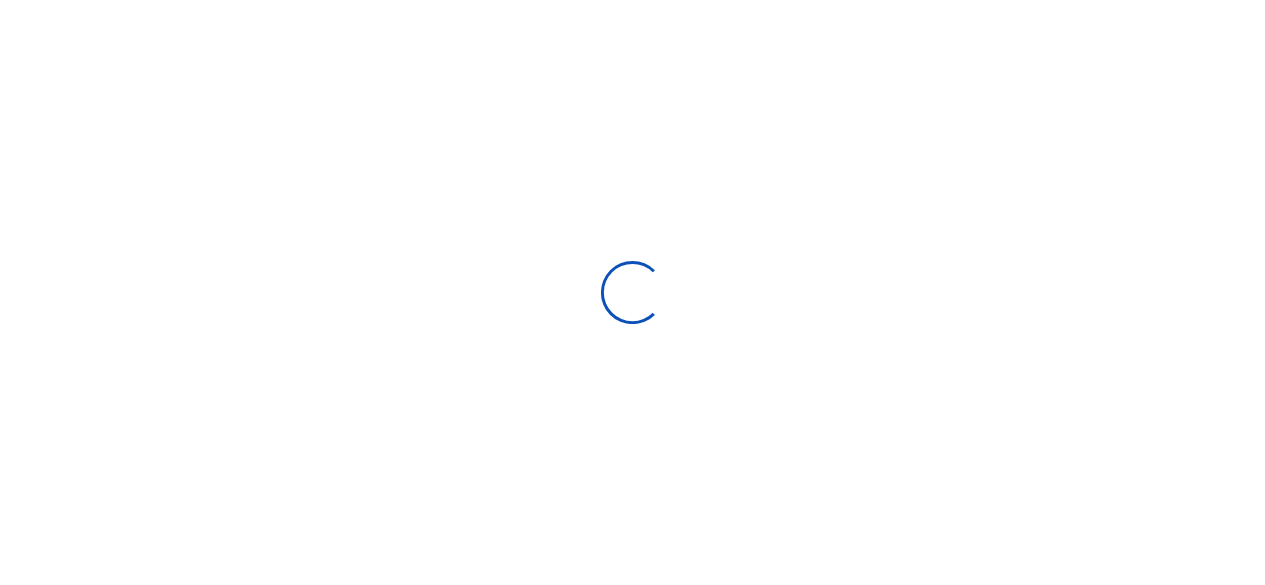 scroll, scrollTop: 0, scrollLeft: 0, axis: both 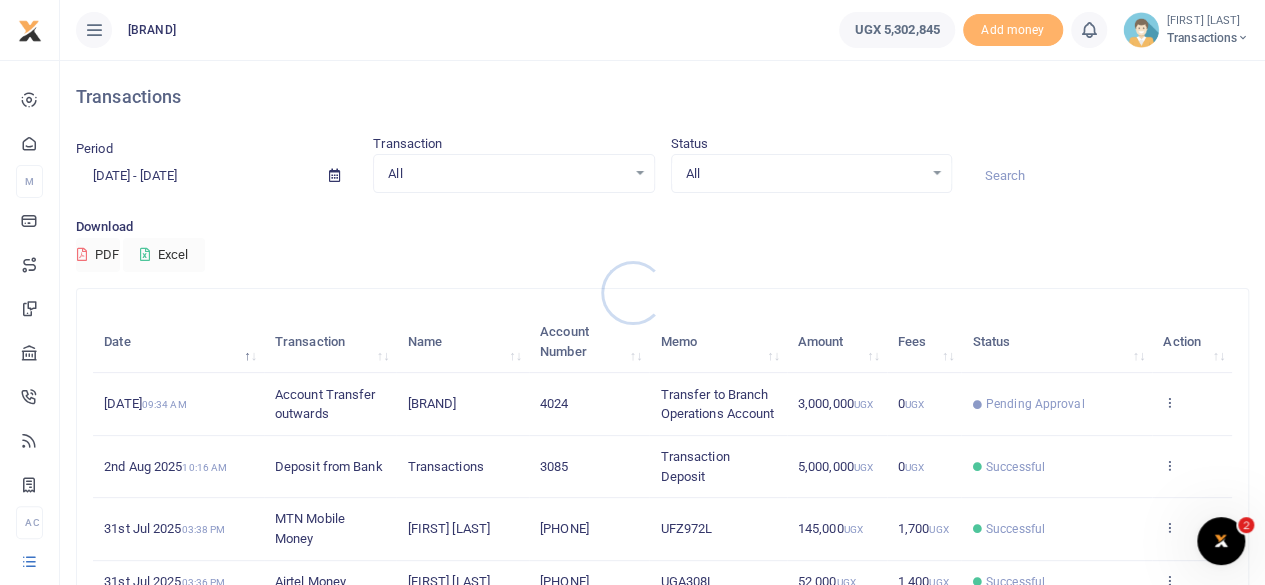 click at bounding box center (632, 292) 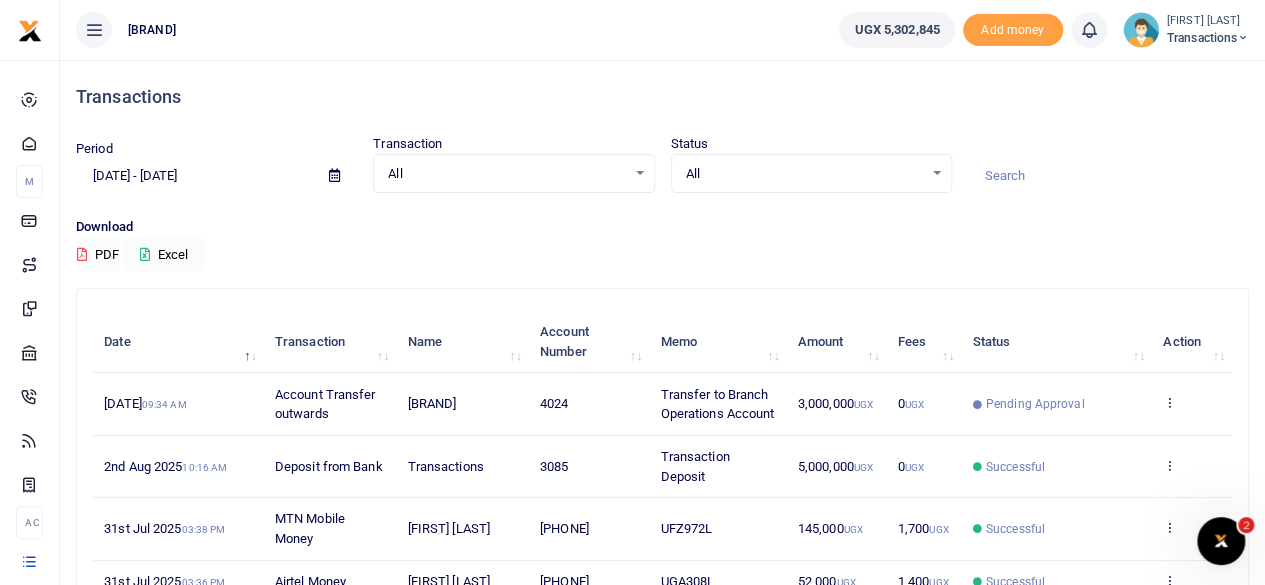 click at bounding box center (334, 175) 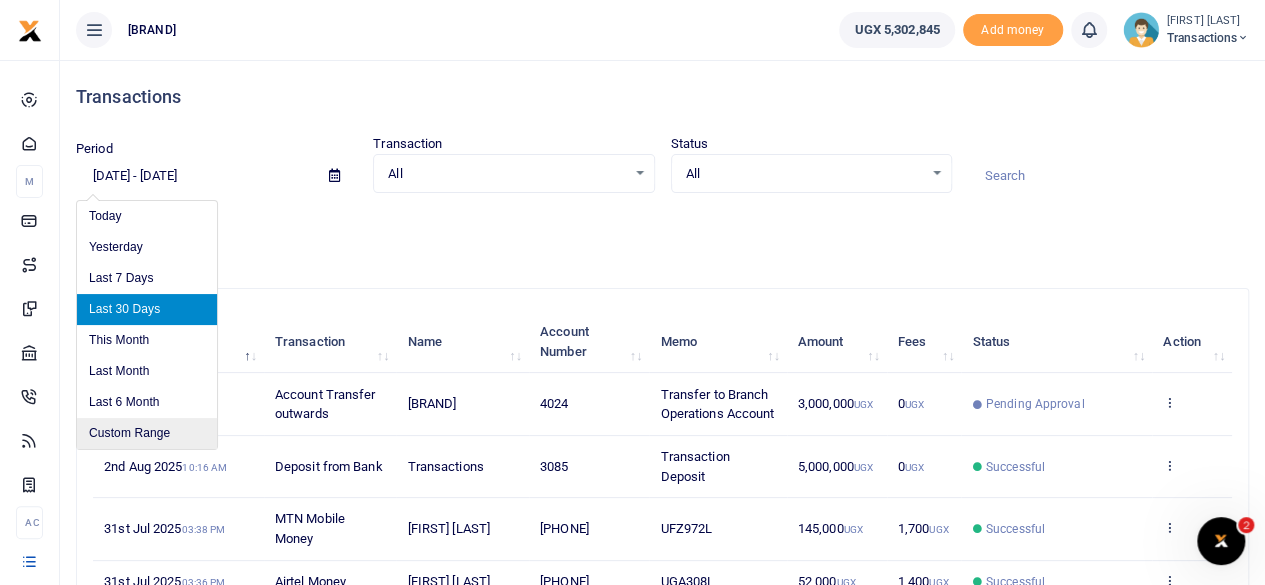 click on "Custom Range" at bounding box center (147, 433) 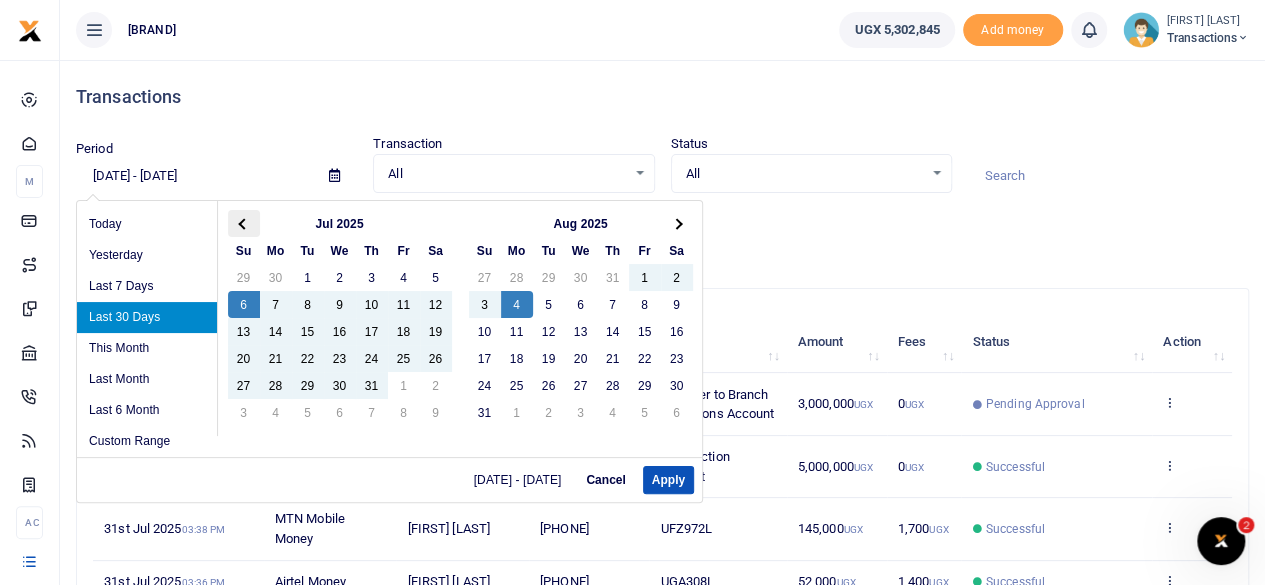 click at bounding box center [243, 223] 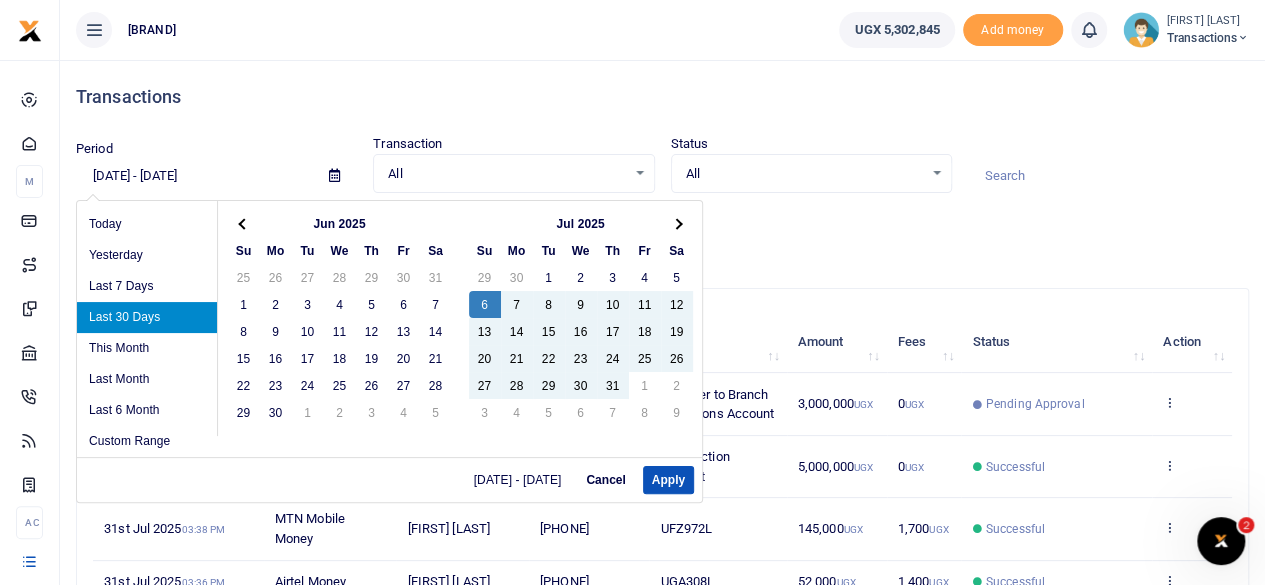 click at bounding box center [243, 223] 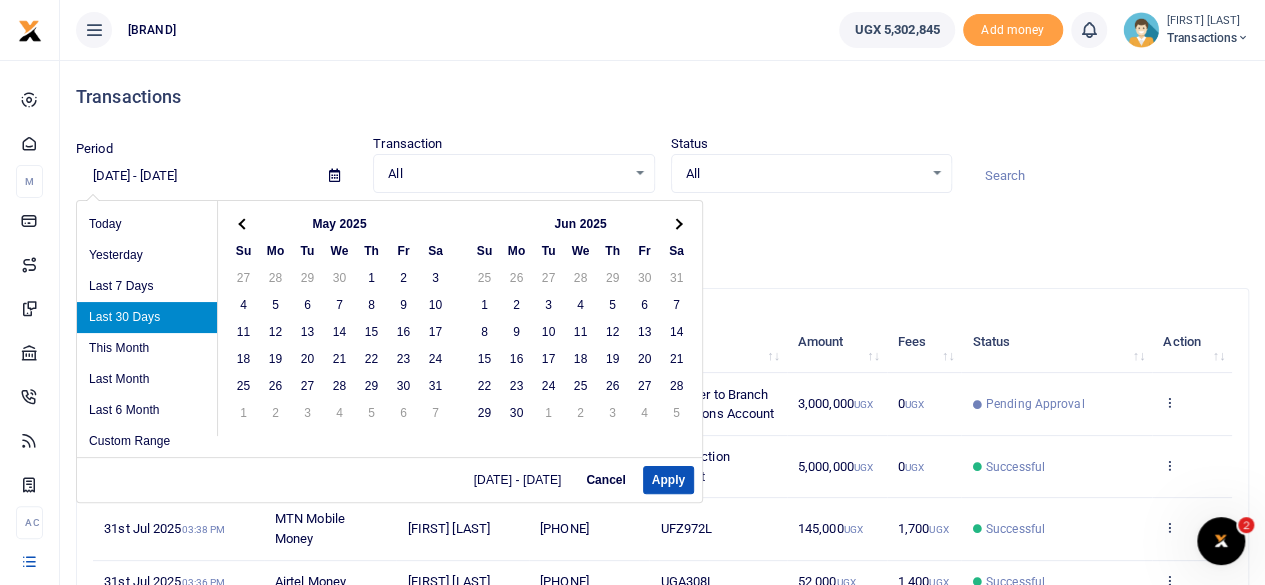 click at bounding box center [243, 223] 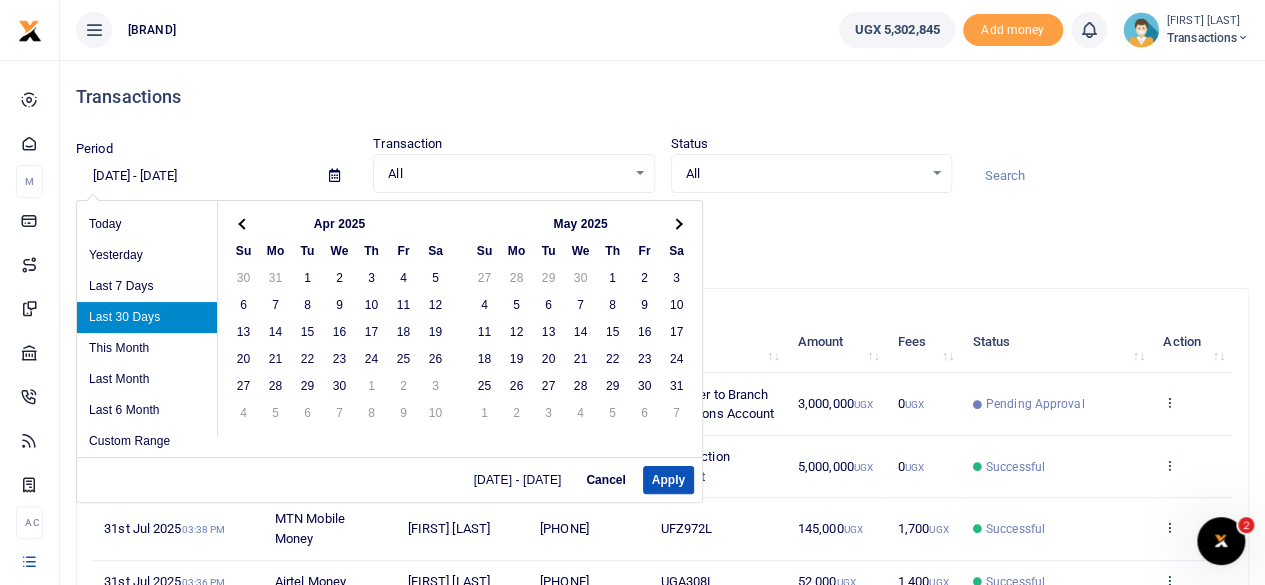 click at bounding box center [243, 223] 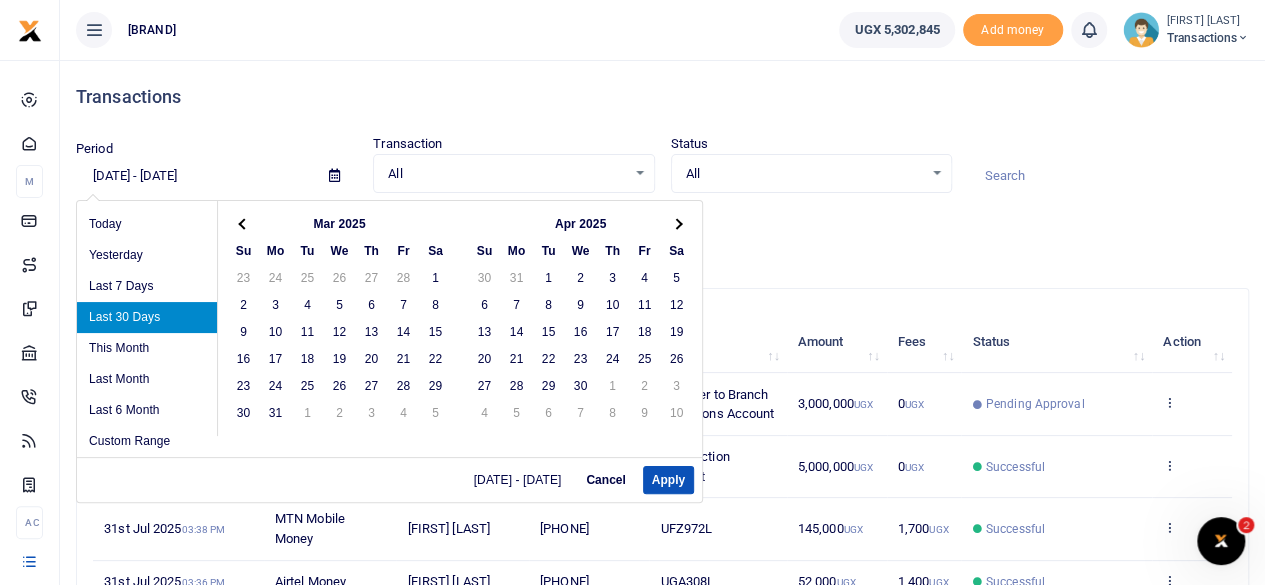 click at bounding box center [243, 223] 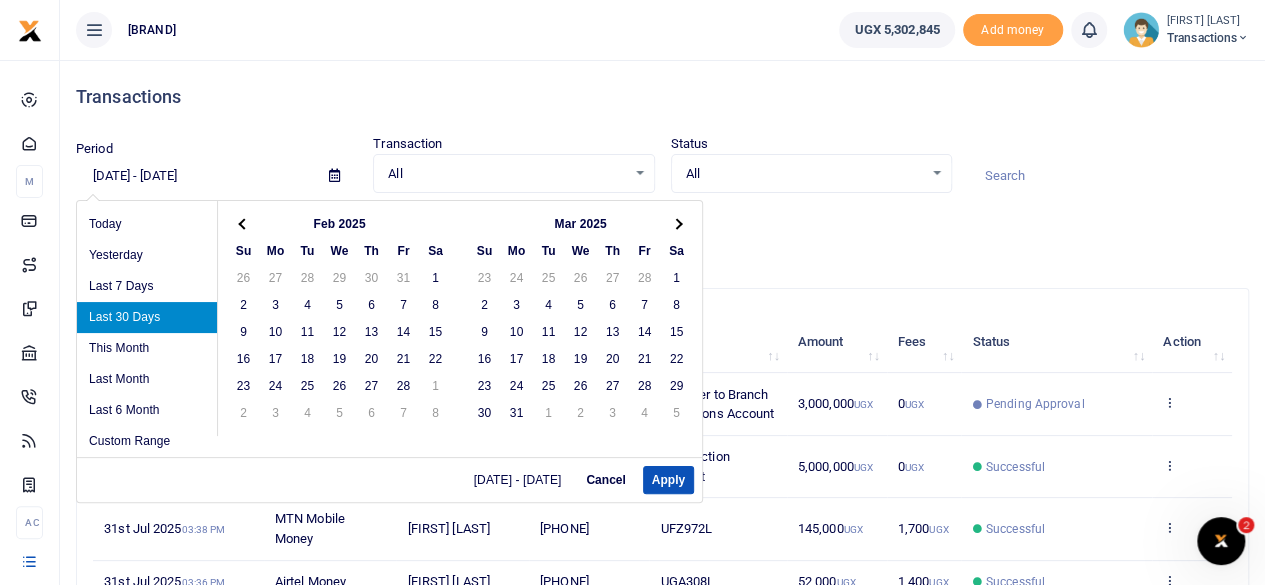 click at bounding box center (243, 223) 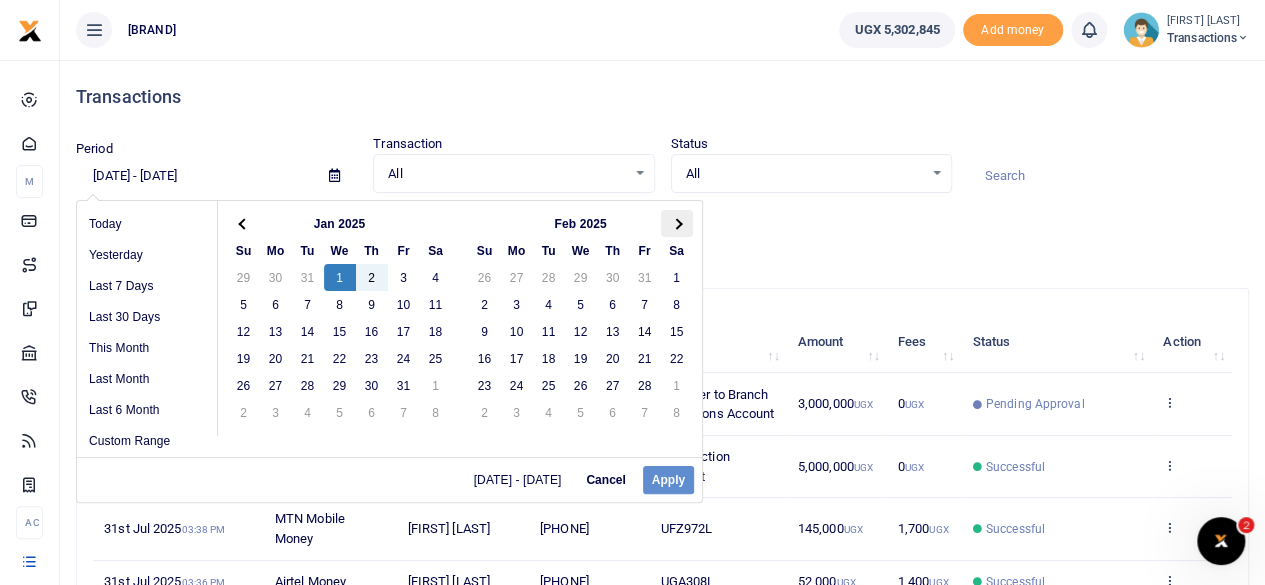 click at bounding box center (677, 223) 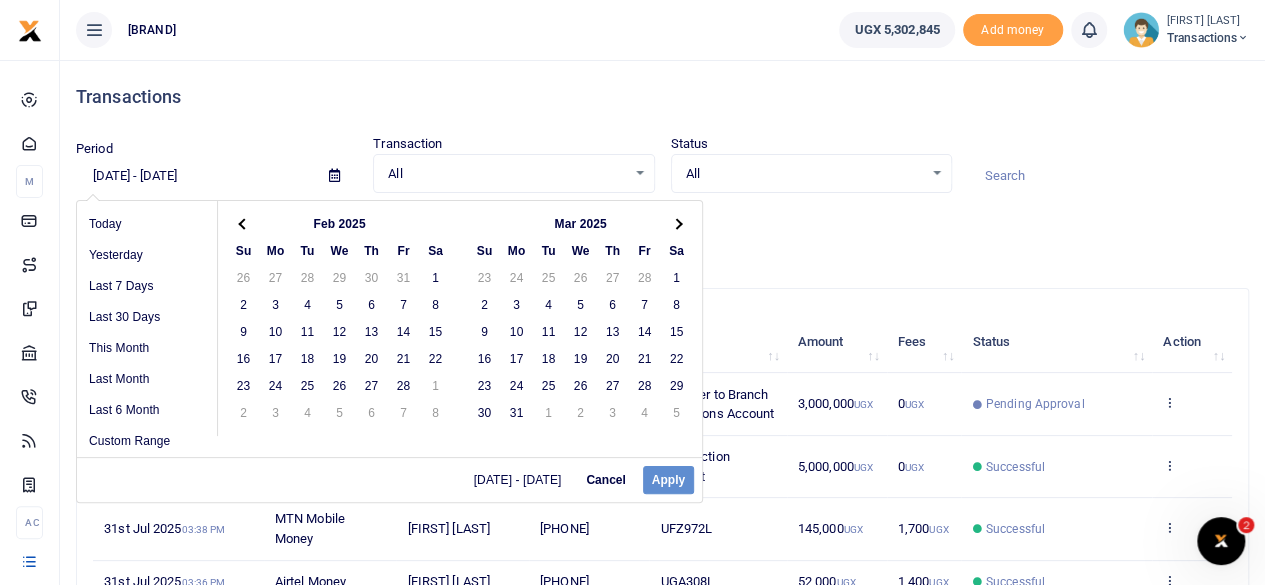 click at bounding box center [677, 223] 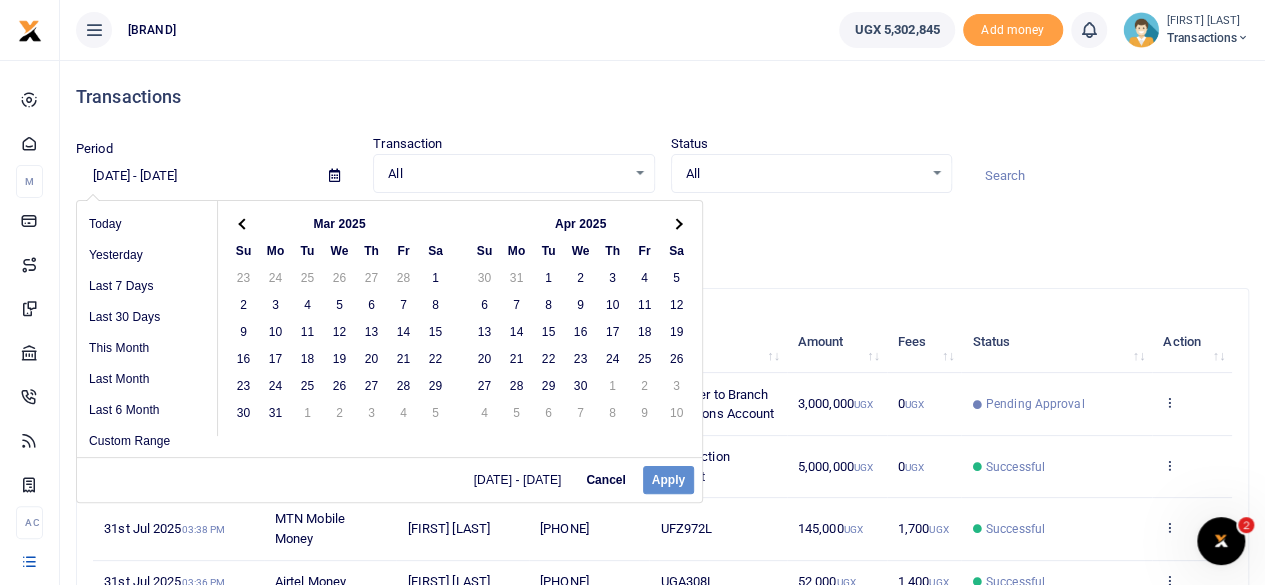 click at bounding box center (677, 223) 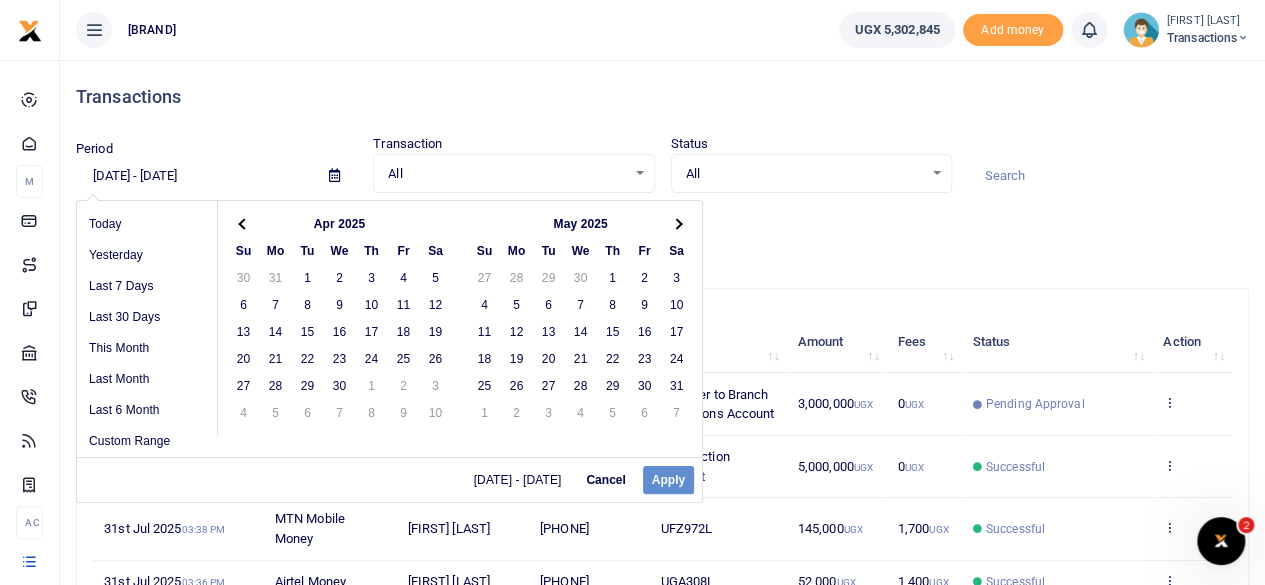 click at bounding box center [677, 223] 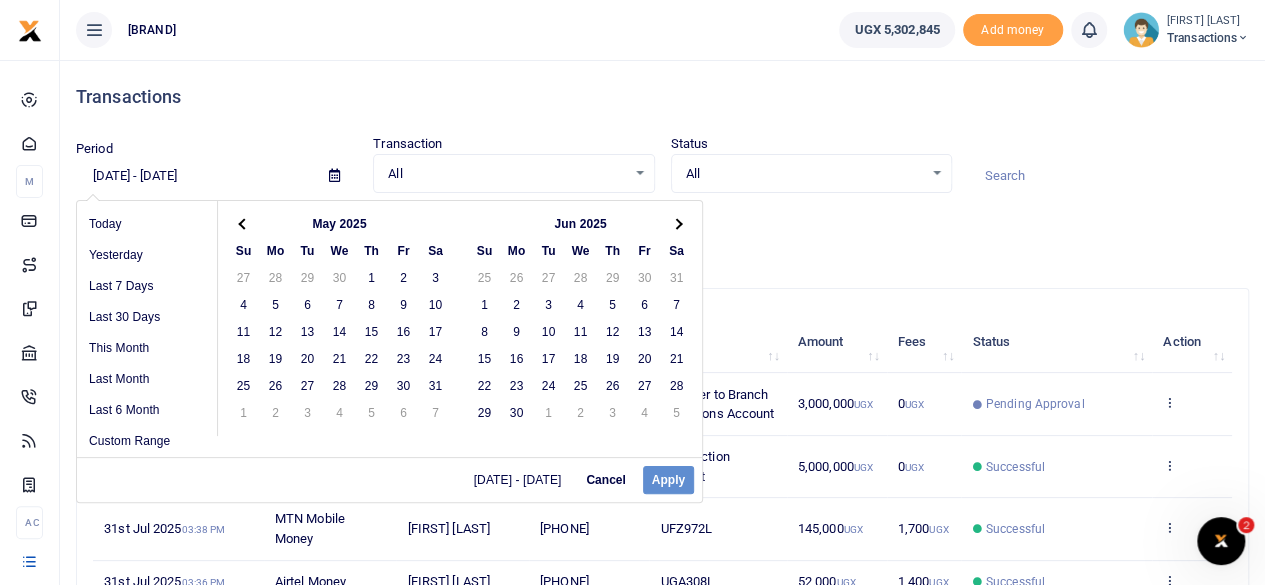 click at bounding box center (677, 223) 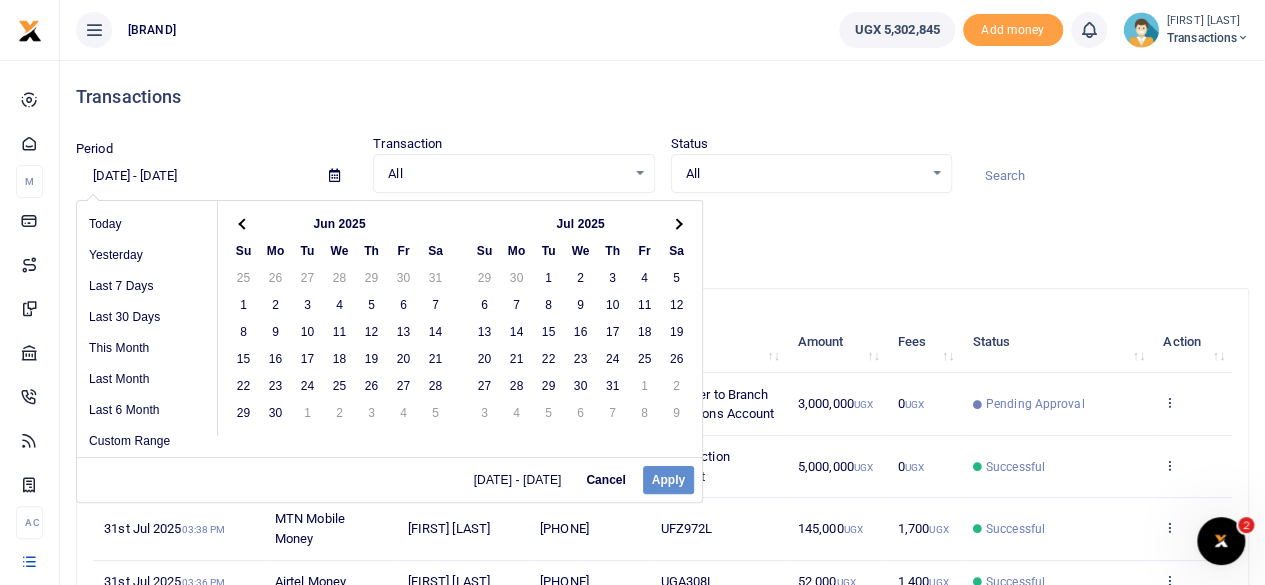 click at bounding box center [677, 223] 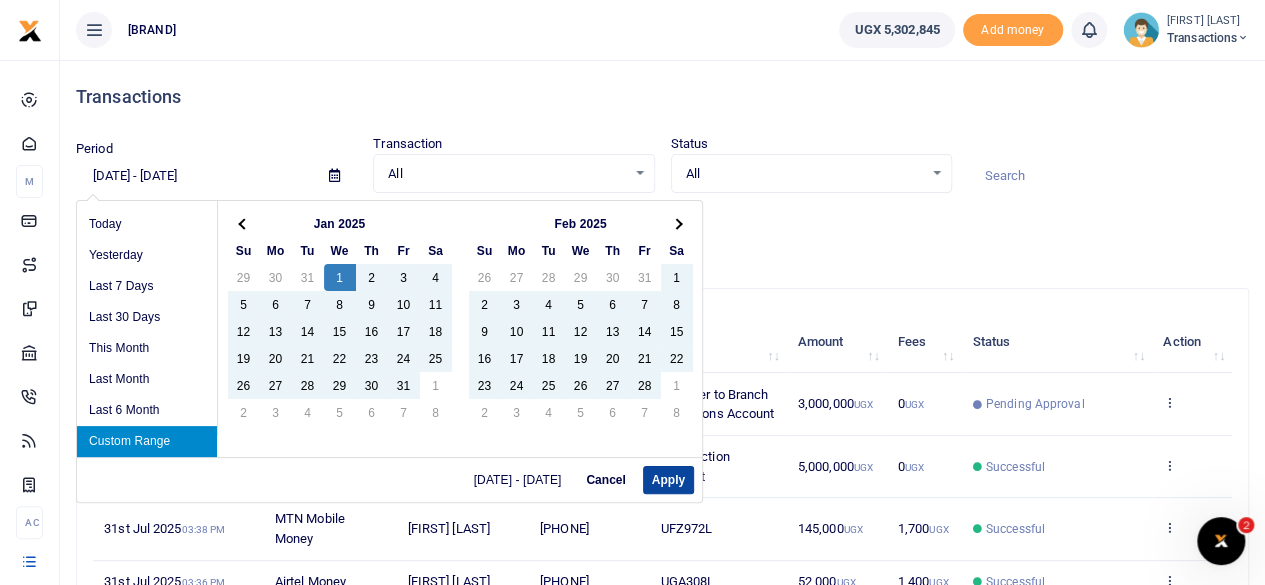 click on "Apply" at bounding box center [668, 480] 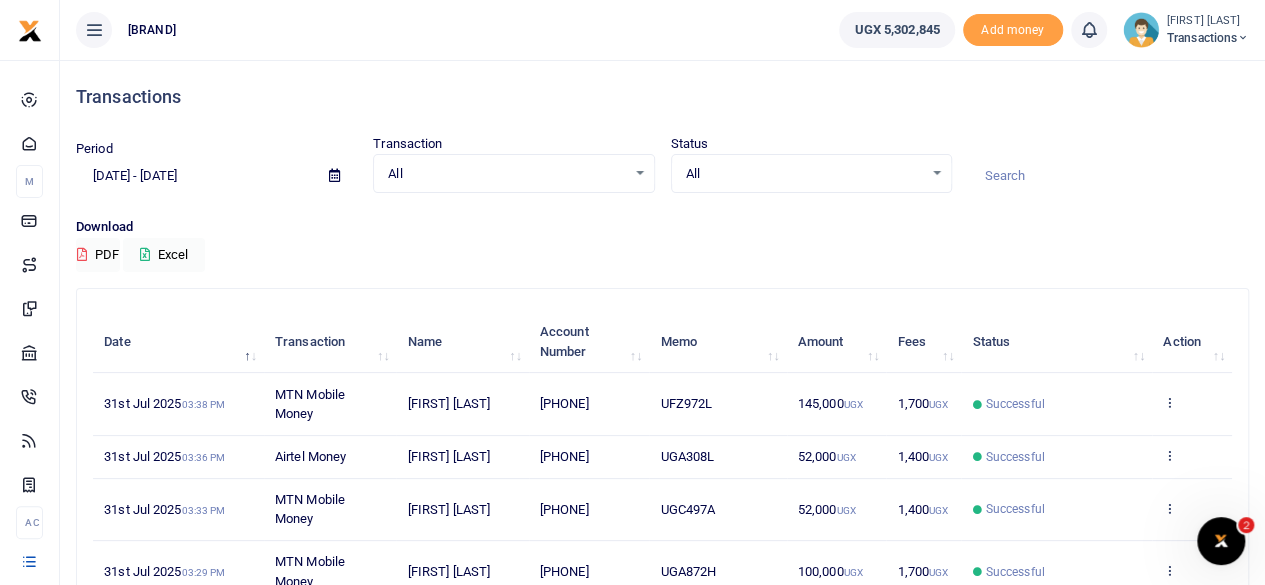 click at bounding box center (1108, 176) 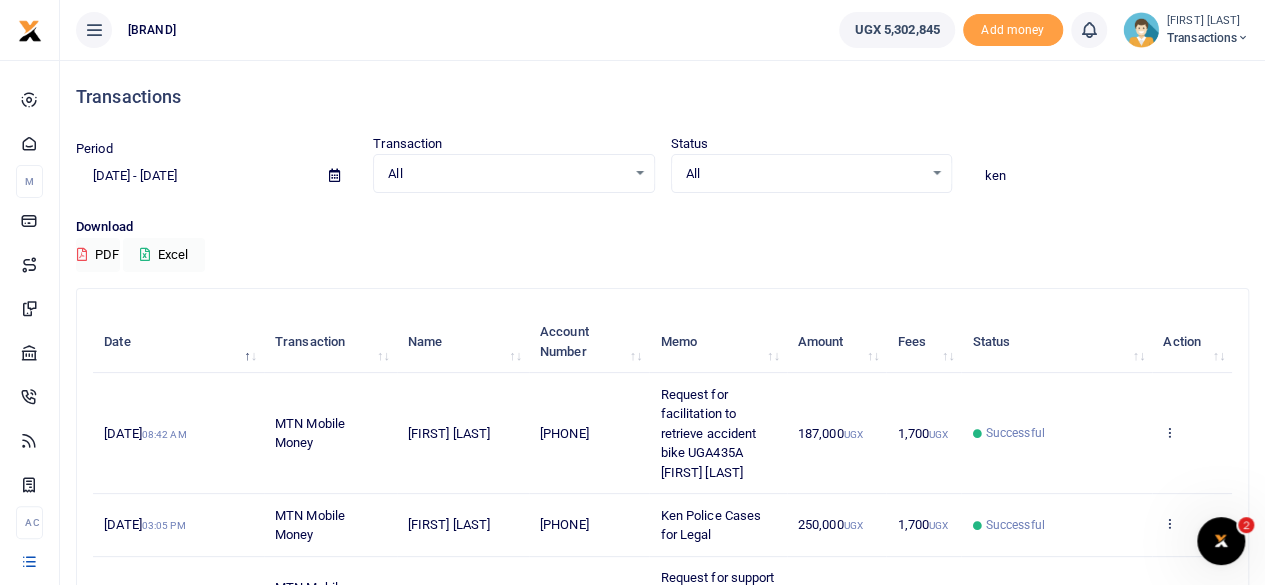 drag, startPoint x: 634, startPoint y: 521, endPoint x: 625, endPoint y: 526, distance: 10.29563 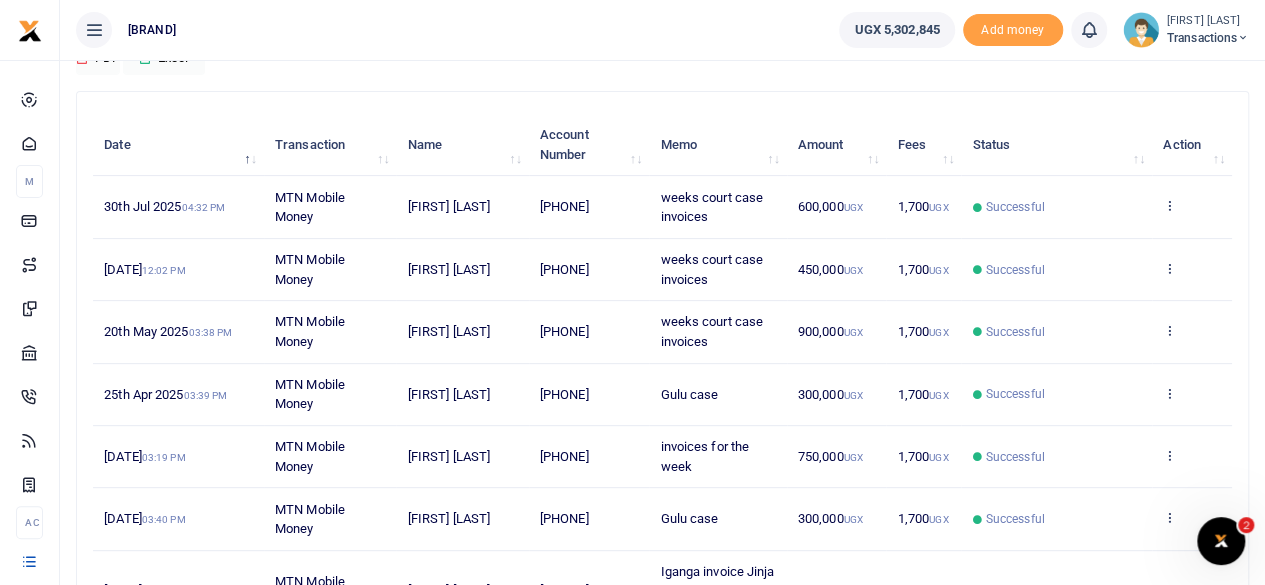 scroll, scrollTop: 198, scrollLeft: 0, axis: vertical 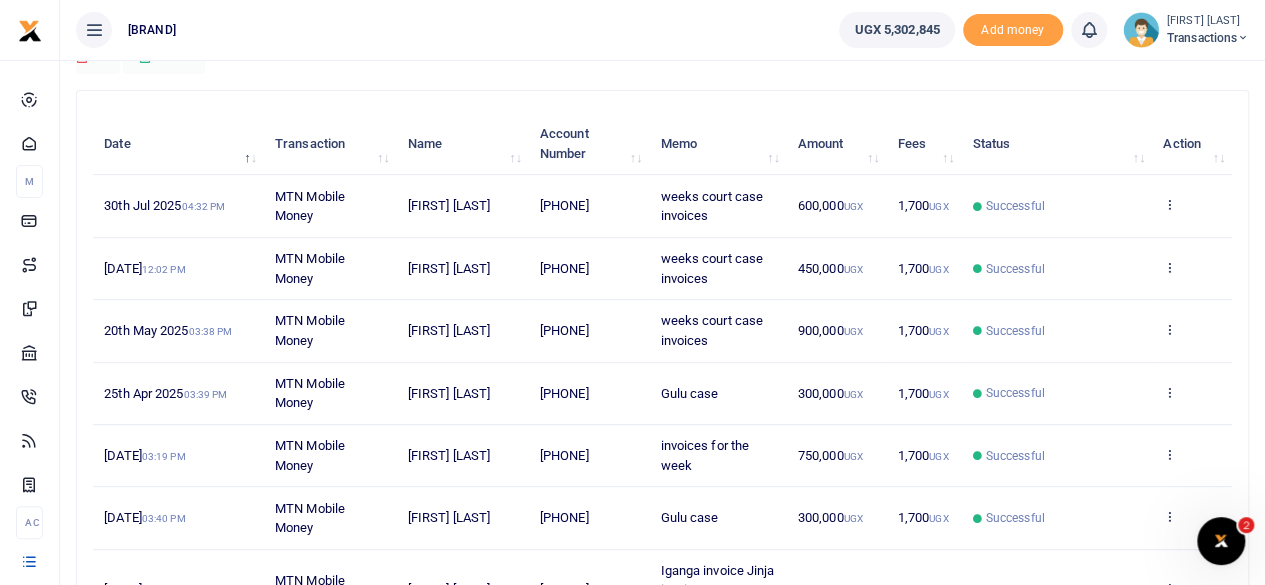 type on "[PHONE]" 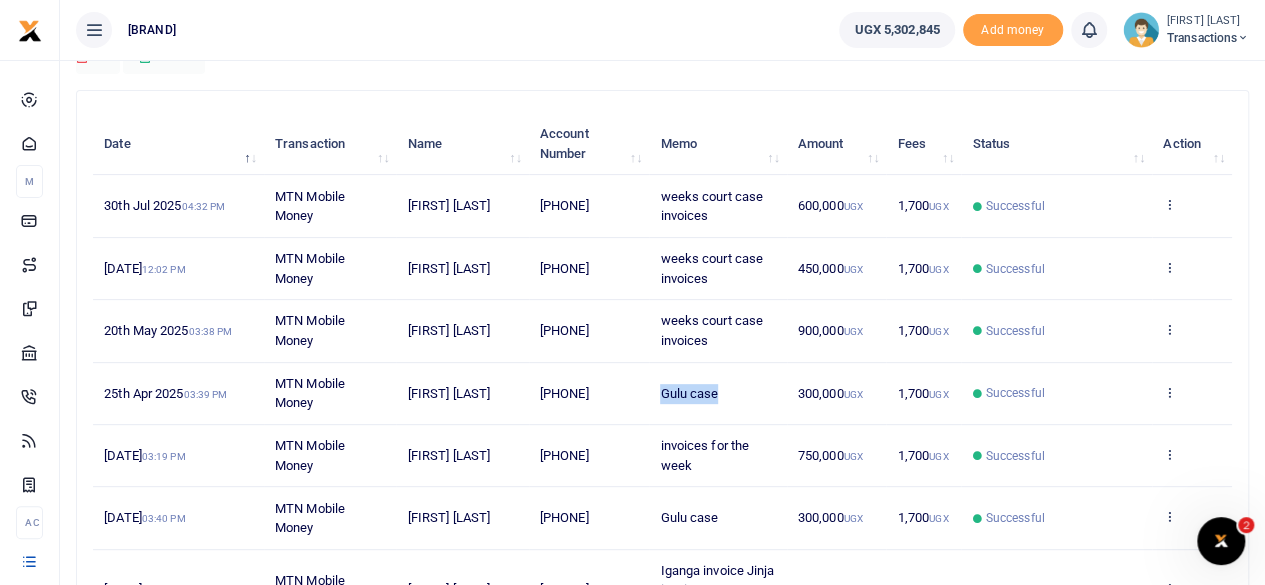 drag, startPoint x: 725, startPoint y: 390, endPoint x: 655, endPoint y: 393, distance: 70.064255 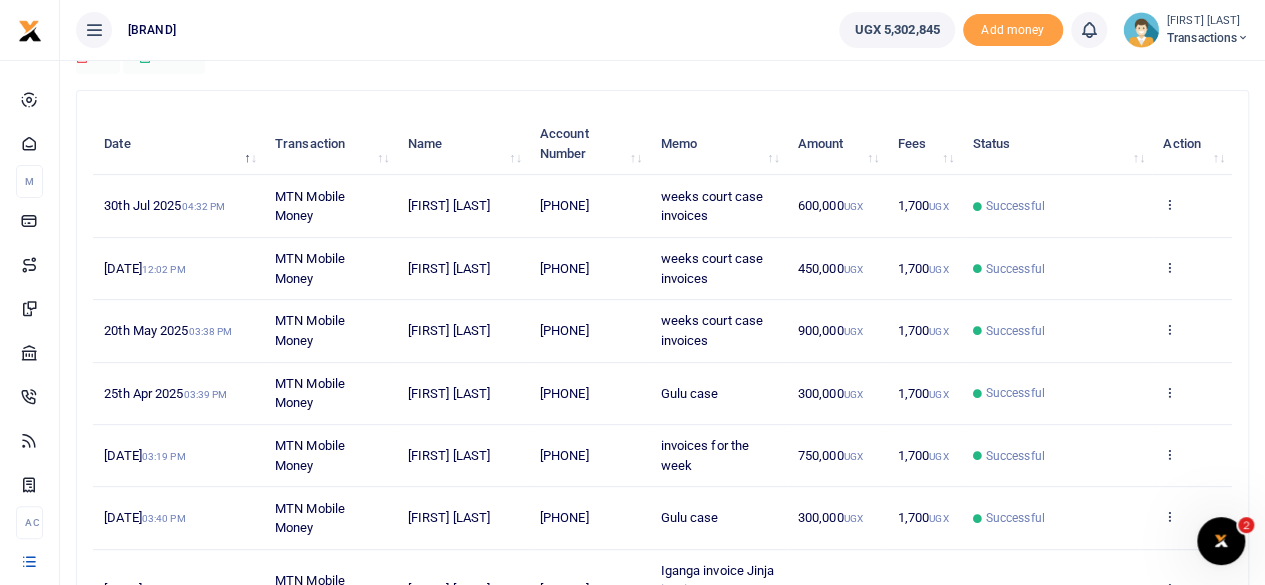 click on "weeks court case invoices" at bounding box center (717, 331) 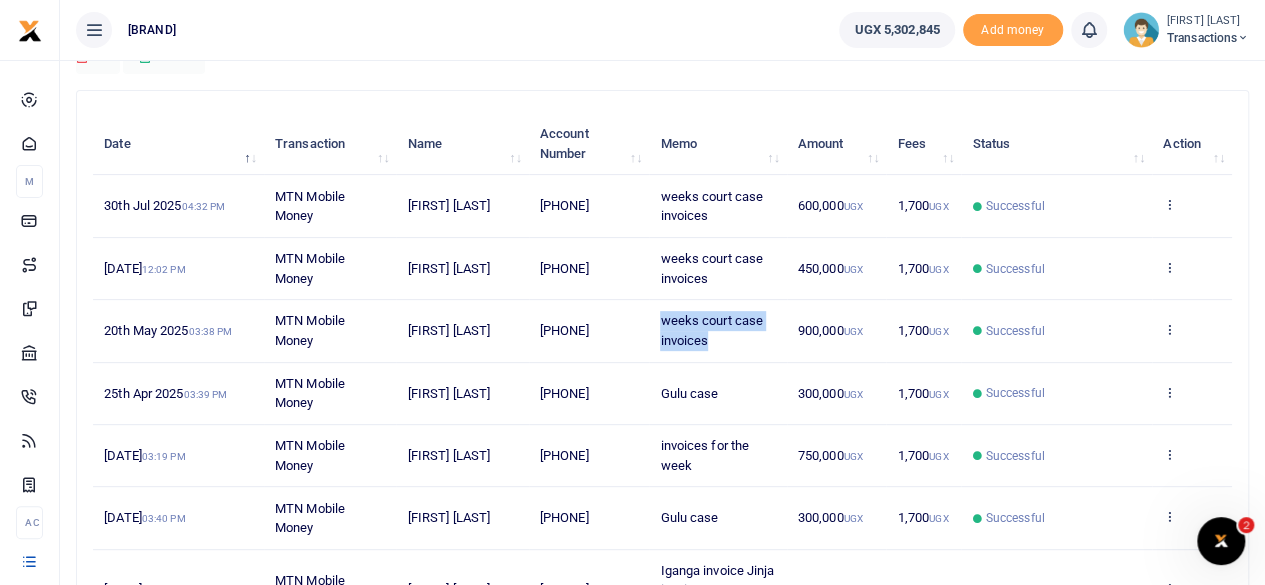 drag, startPoint x: 724, startPoint y: 335, endPoint x: 656, endPoint y: 309, distance: 72.8011 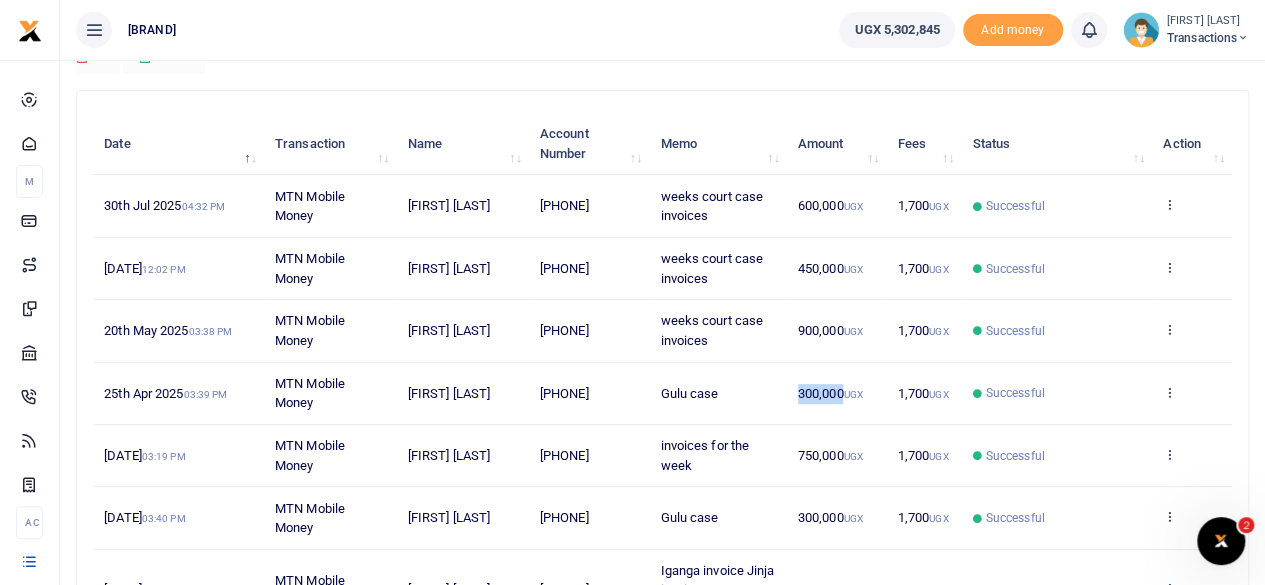 drag, startPoint x: 845, startPoint y: 390, endPoint x: 782, endPoint y: 383, distance: 63.387695 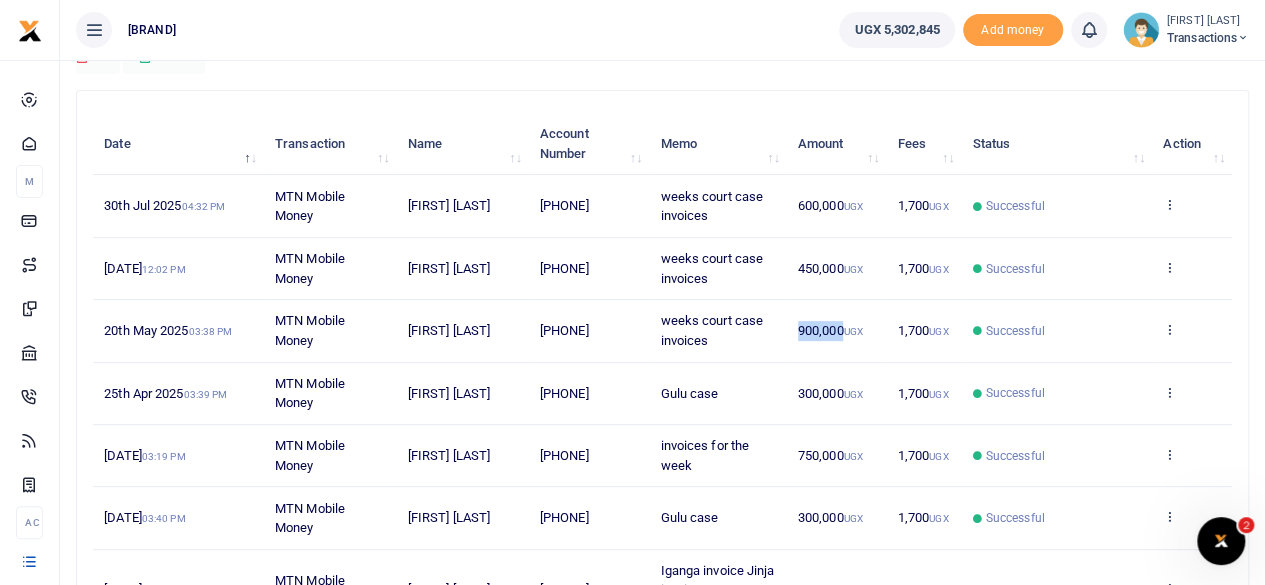 drag, startPoint x: 844, startPoint y: 328, endPoint x: 795, endPoint y: 327, distance: 49.010204 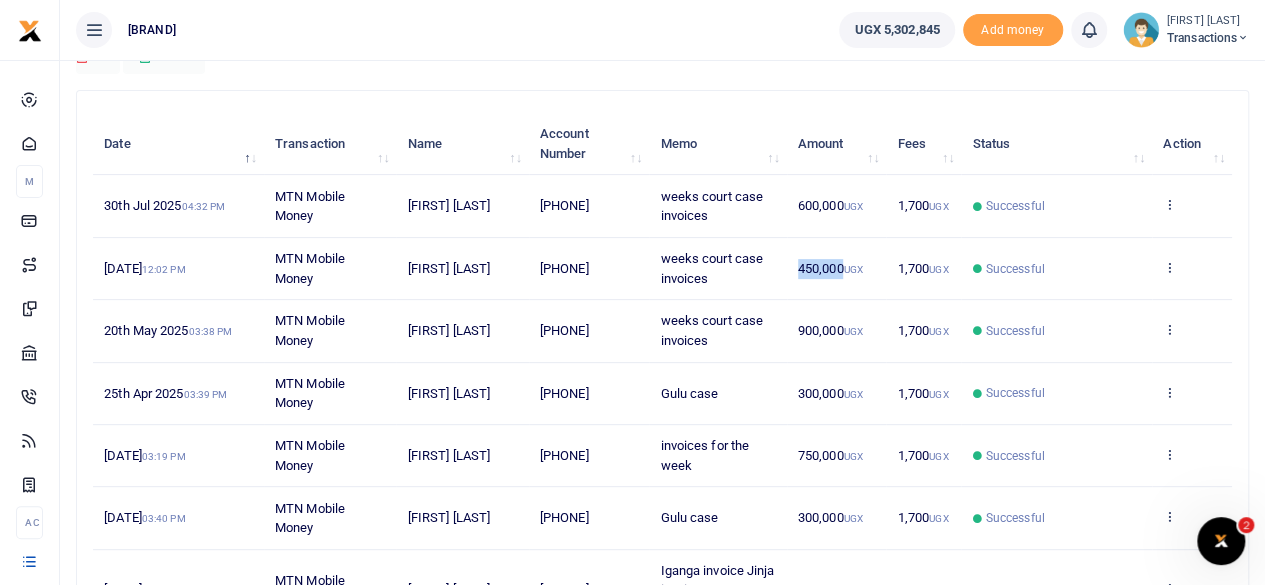 drag, startPoint x: 848, startPoint y: 261, endPoint x: 794, endPoint y: 259, distance: 54.037025 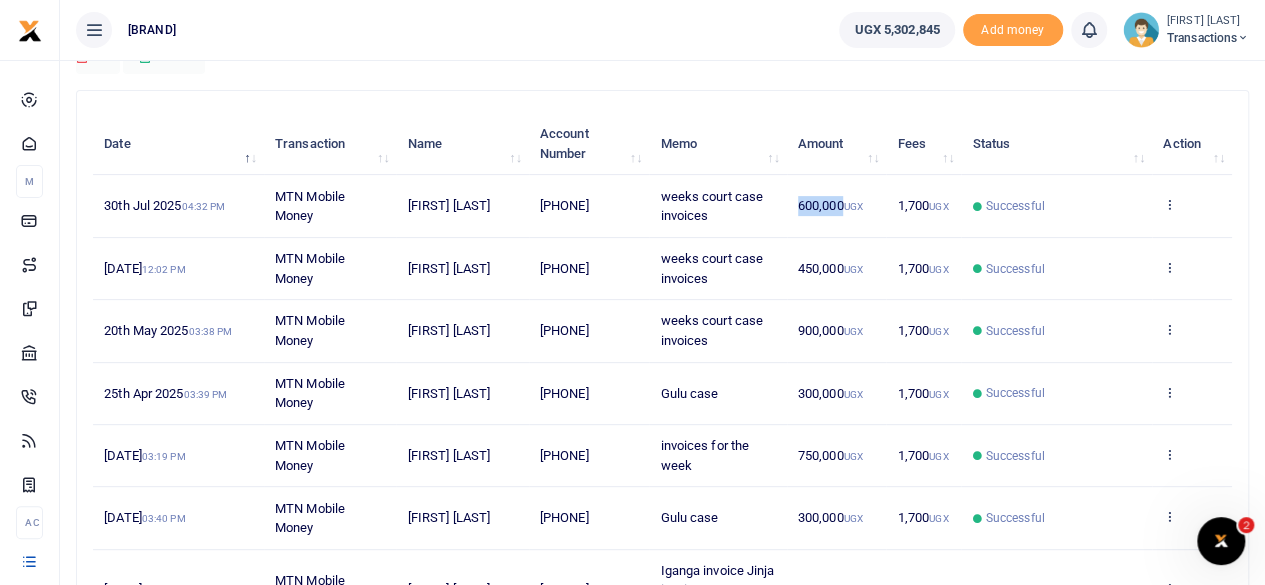 drag, startPoint x: 844, startPoint y: 201, endPoint x: 789, endPoint y: 203, distance: 55.03635 